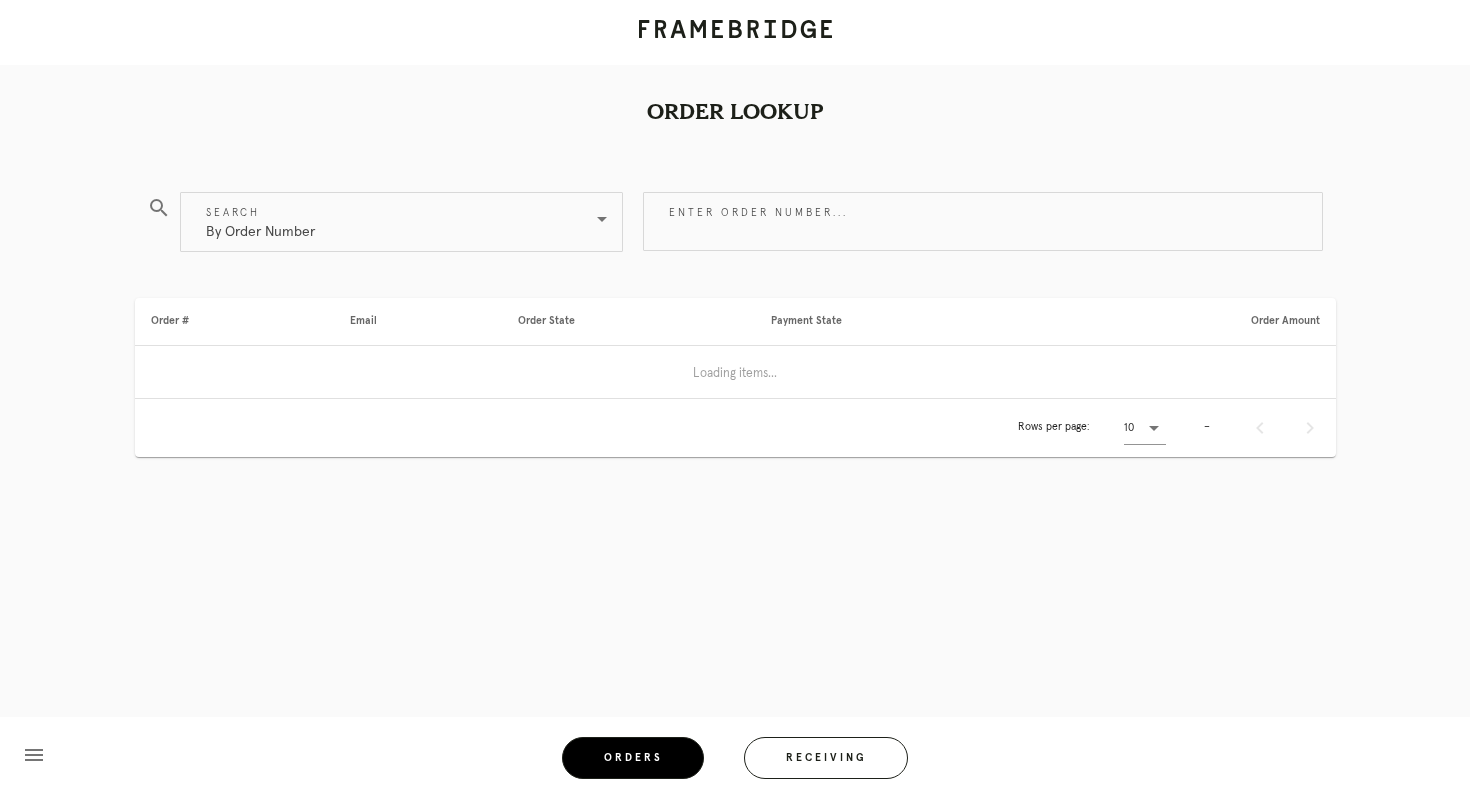 scroll, scrollTop: 0, scrollLeft: 0, axis: both 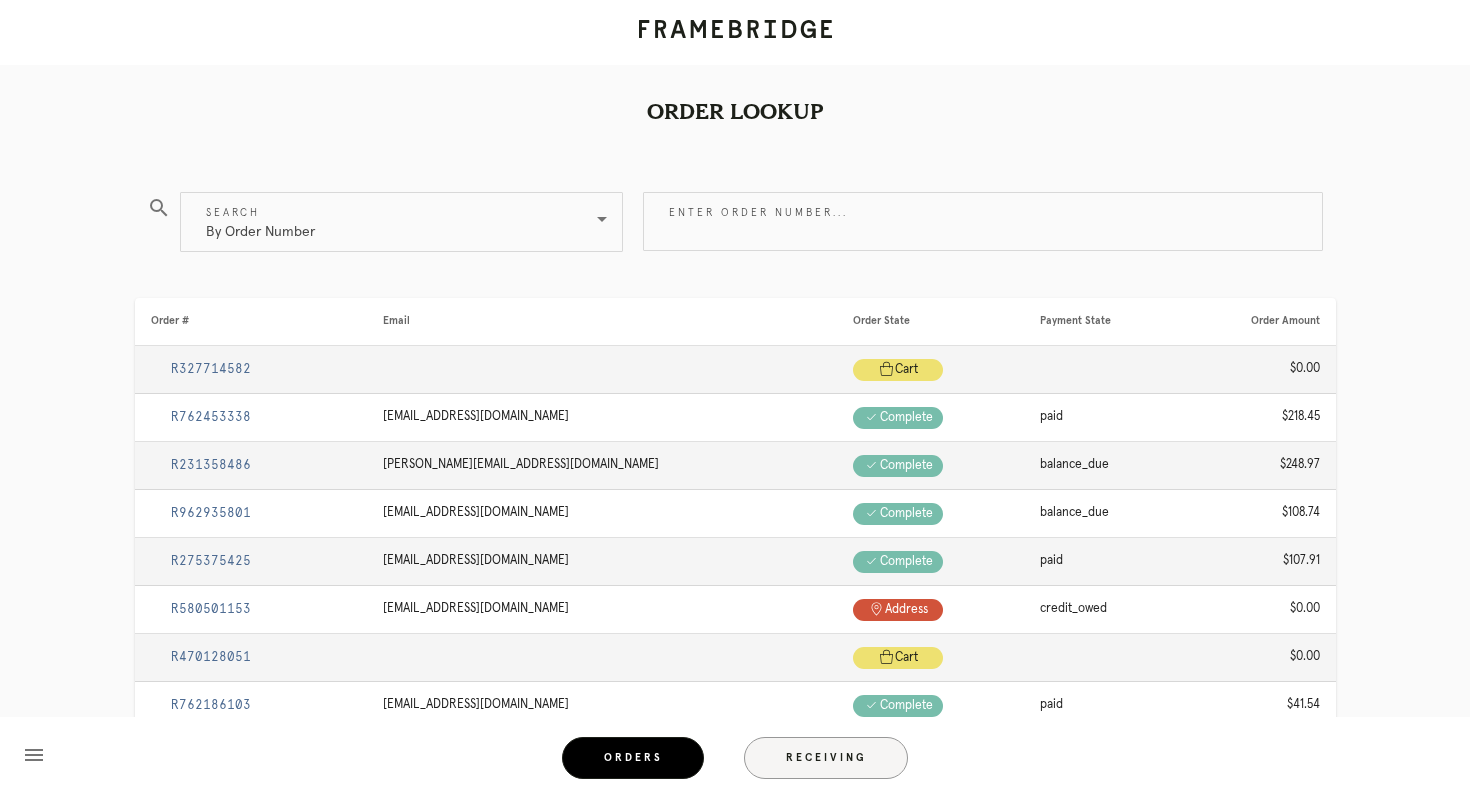 click on "Receiving" at bounding box center [826, 758] 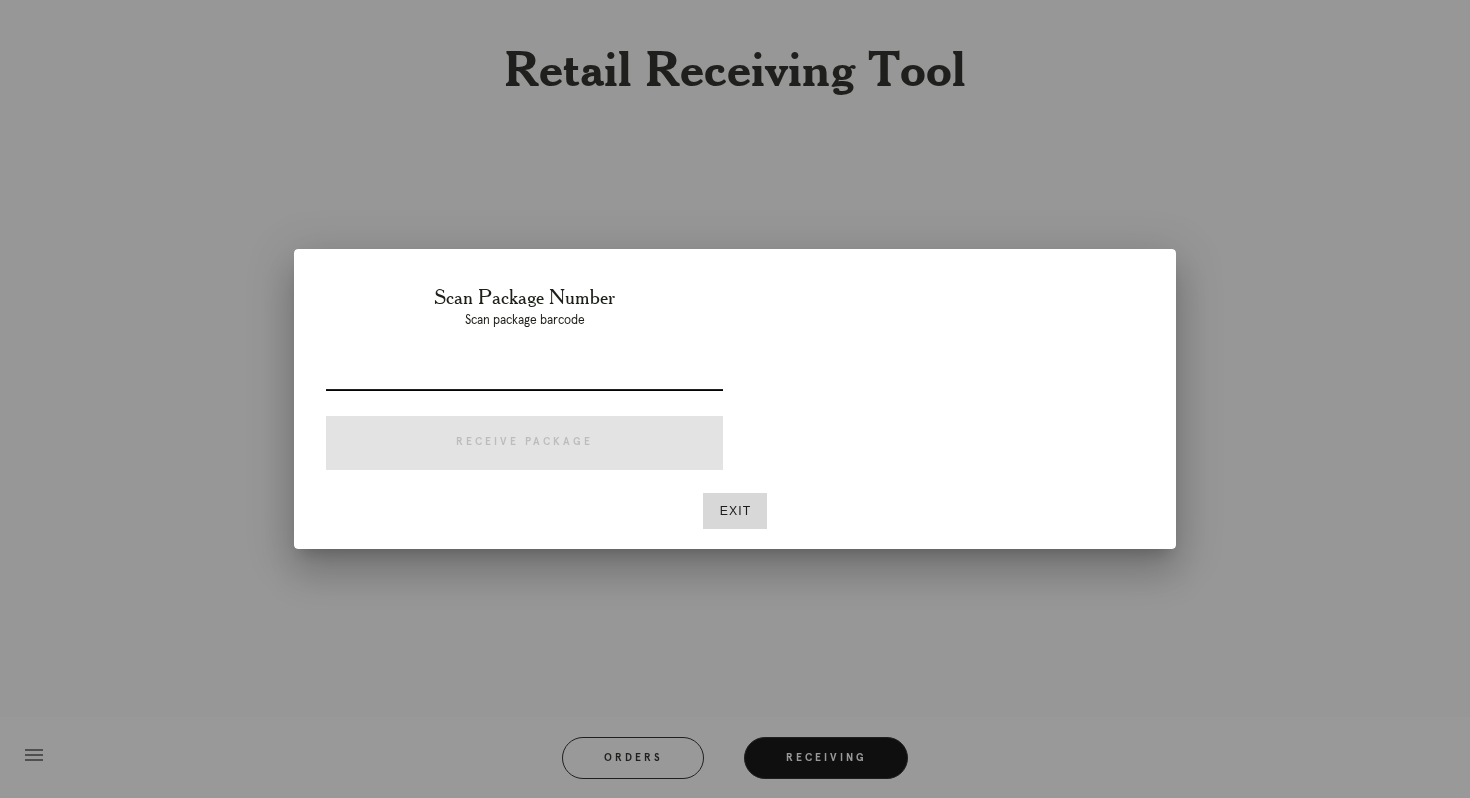 click at bounding box center (524, 374) 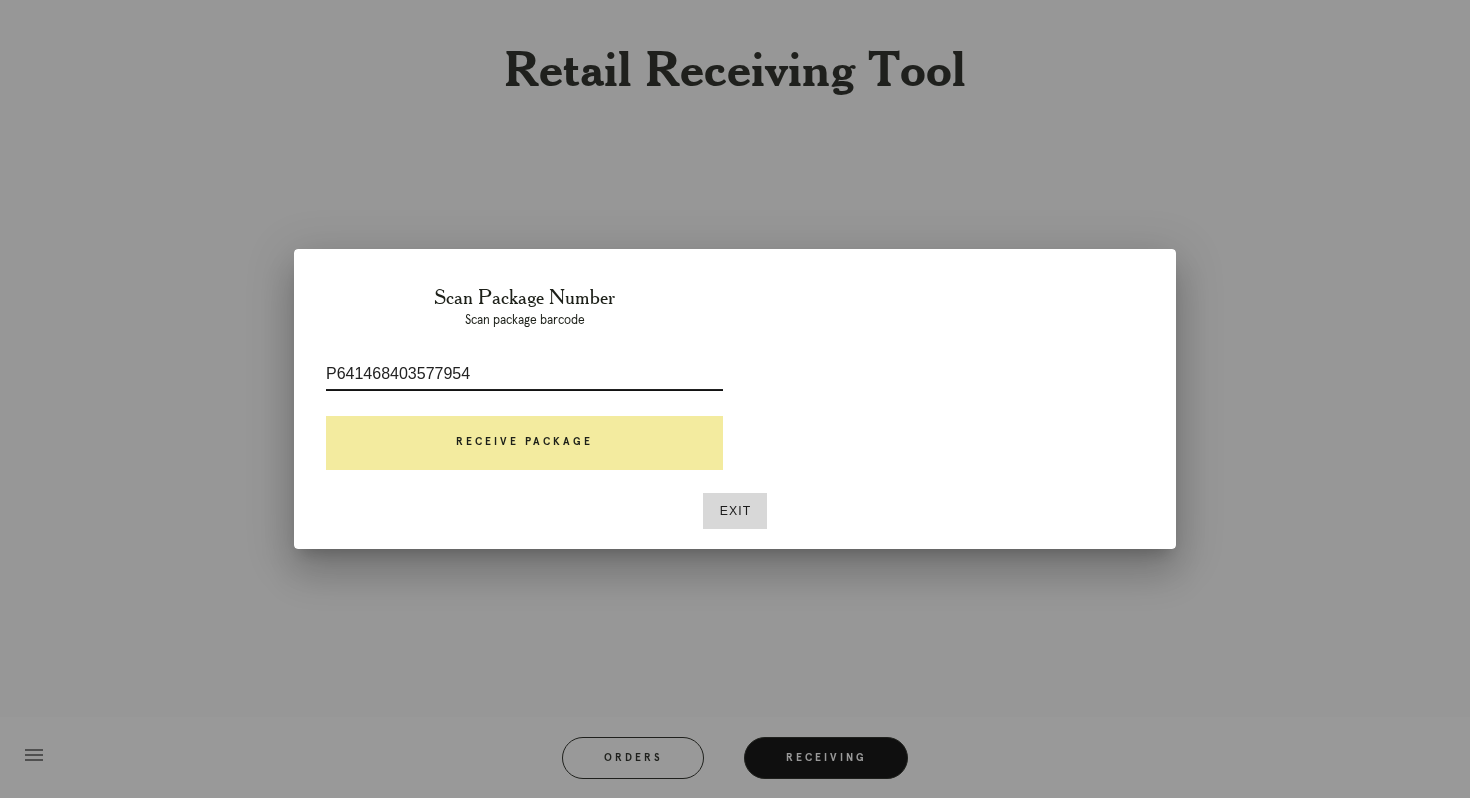 type on "P641468403577954" 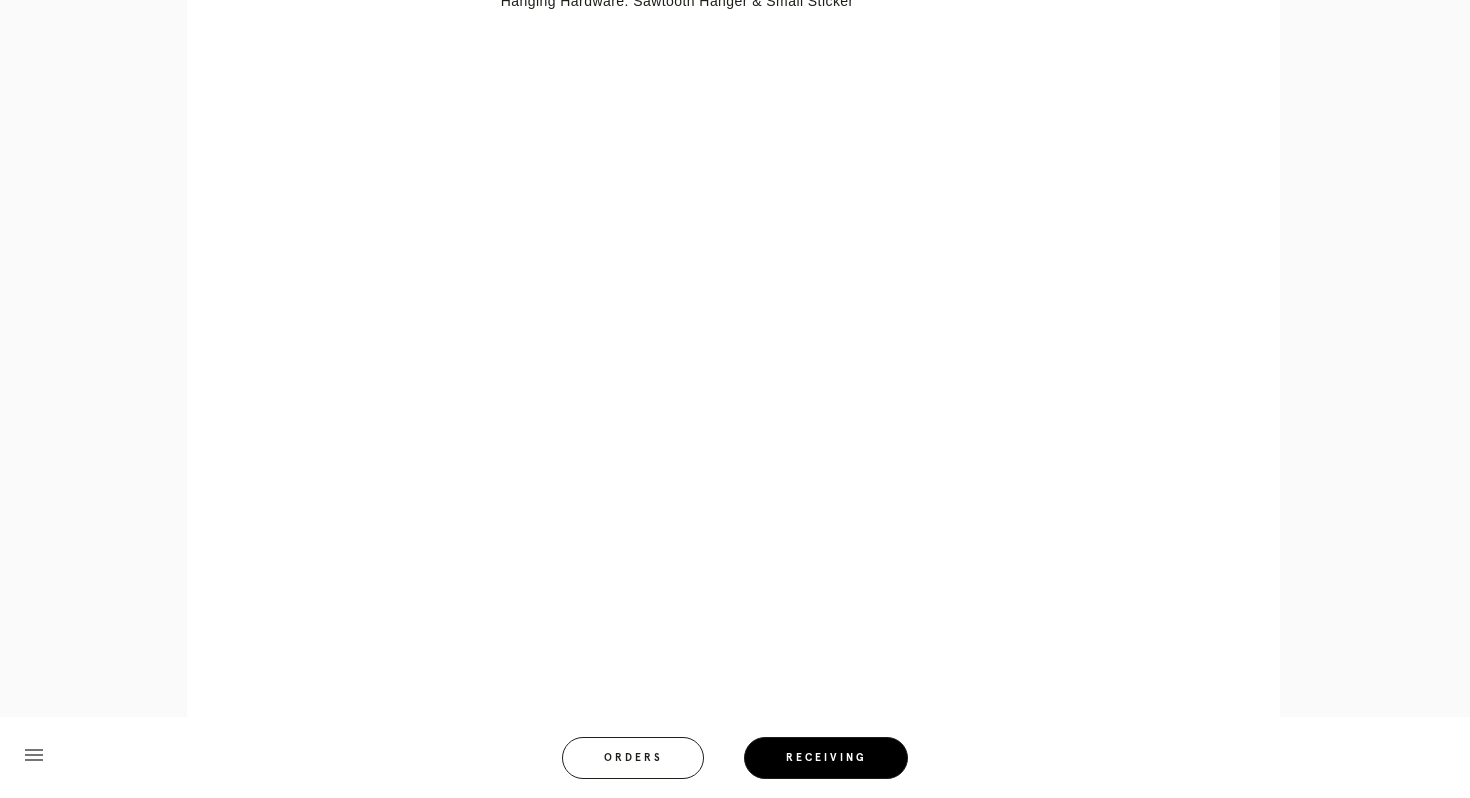 scroll, scrollTop: 859, scrollLeft: 0, axis: vertical 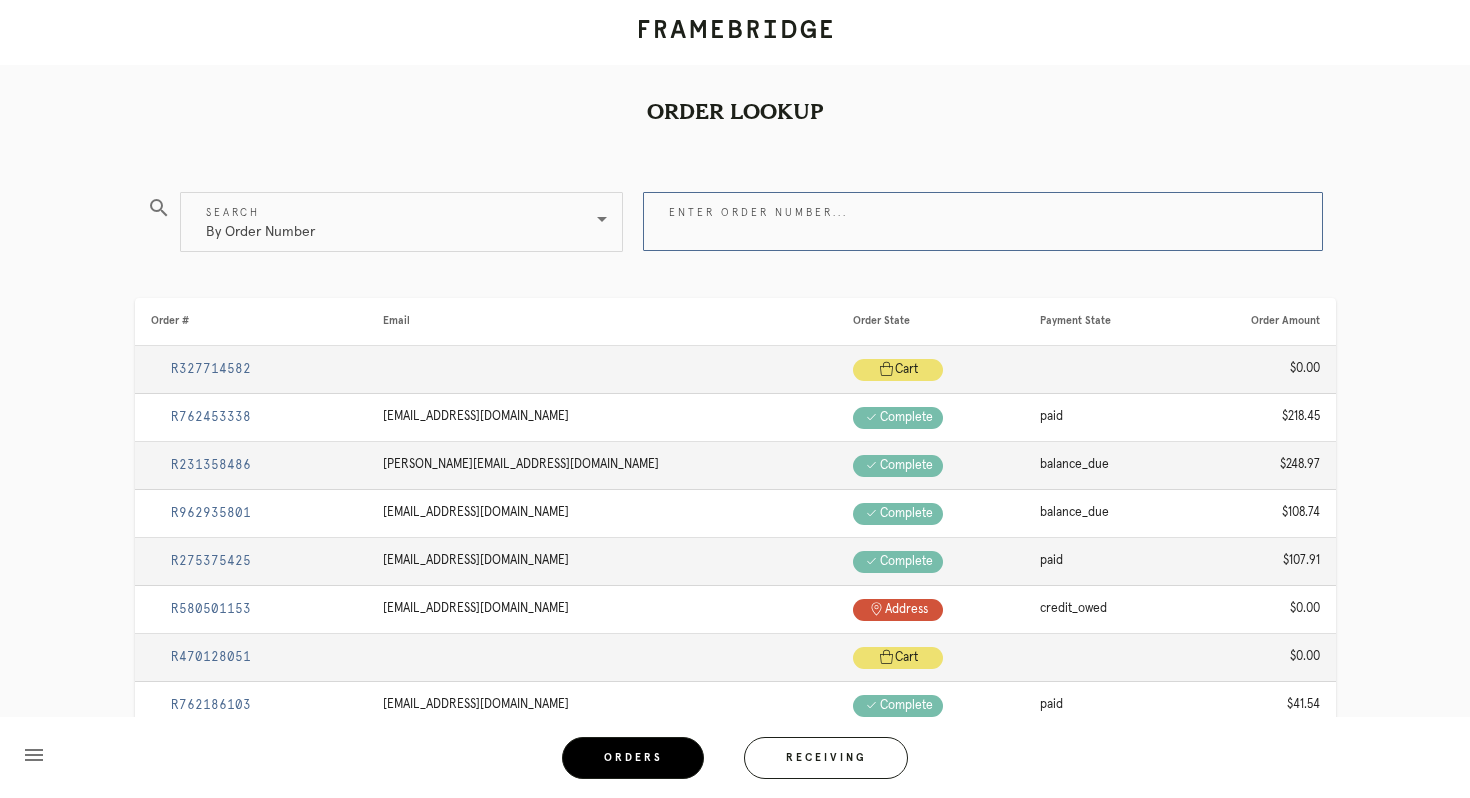 click on "Enter order number..." at bounding box center [983, 221] 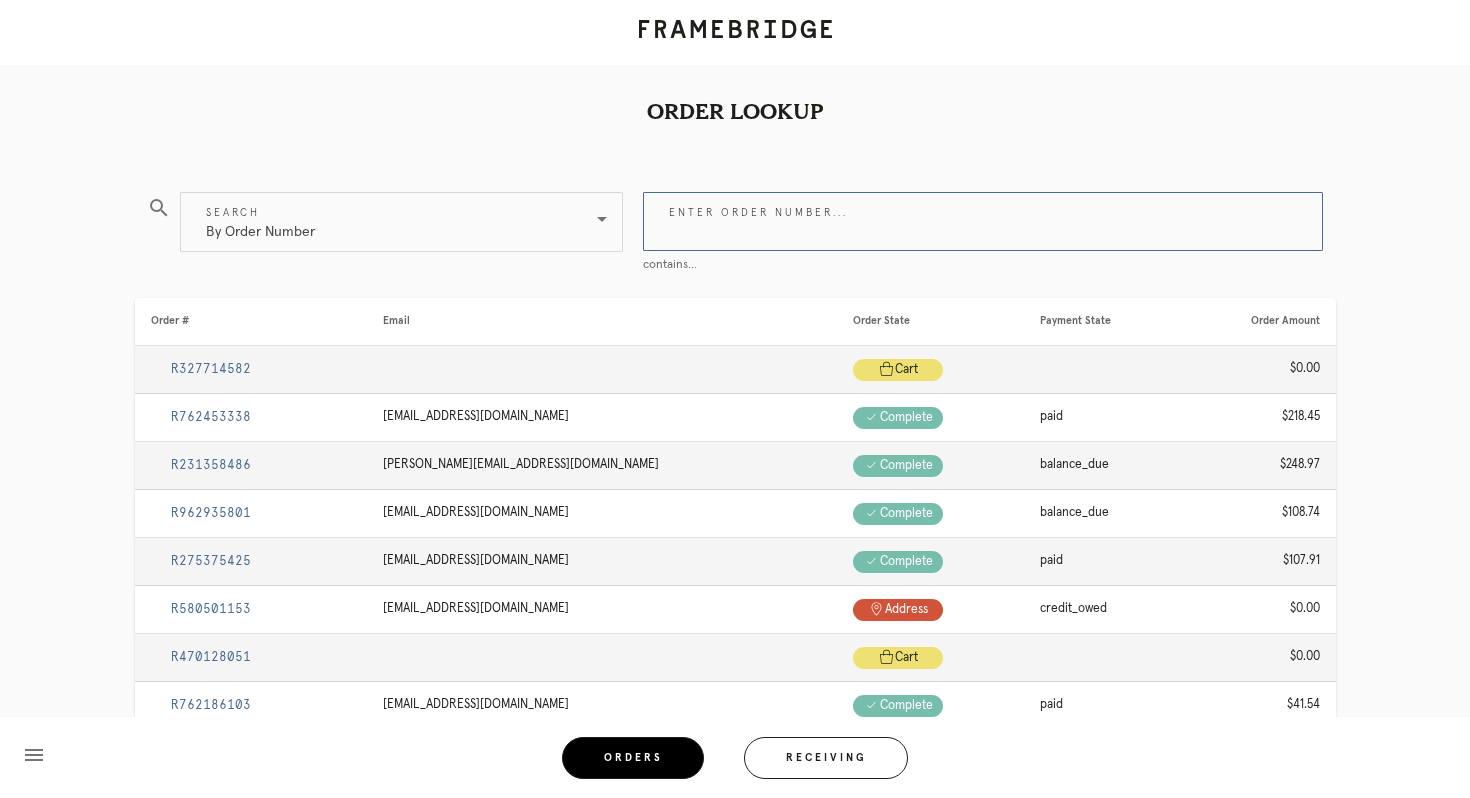 paste on "R329391907" 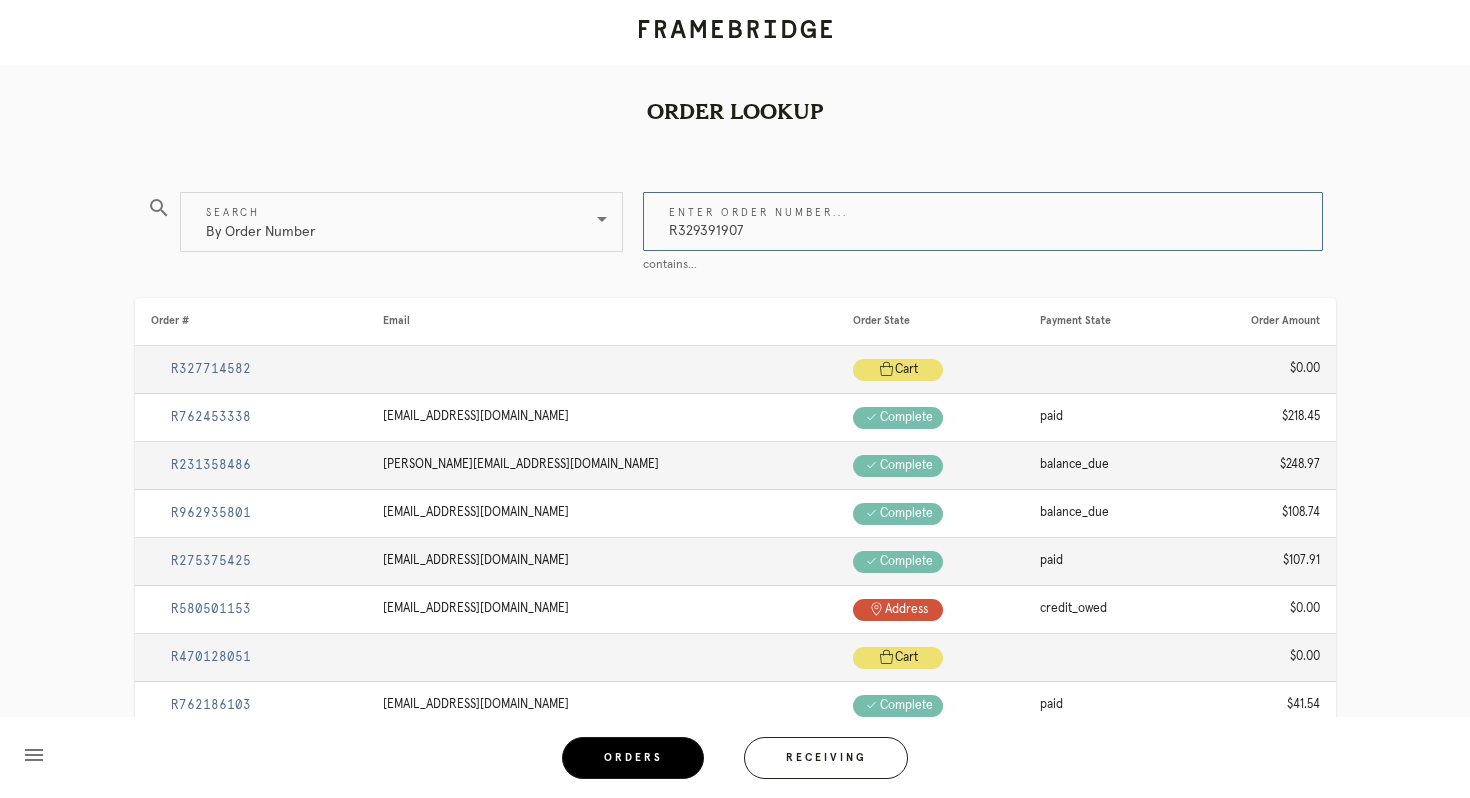 type on "R329391907" 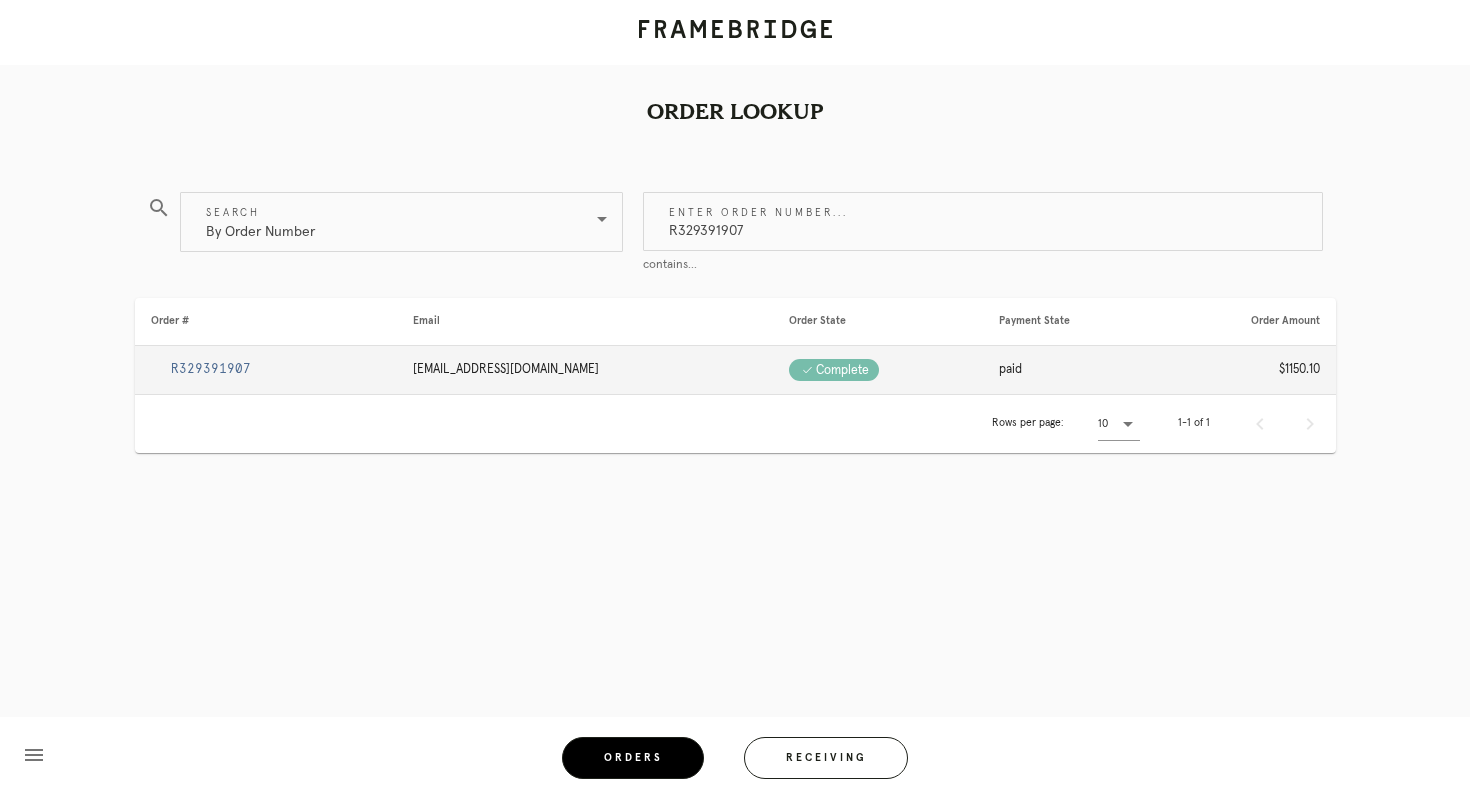 click on "R329391907" at bounding box center [211, 369] 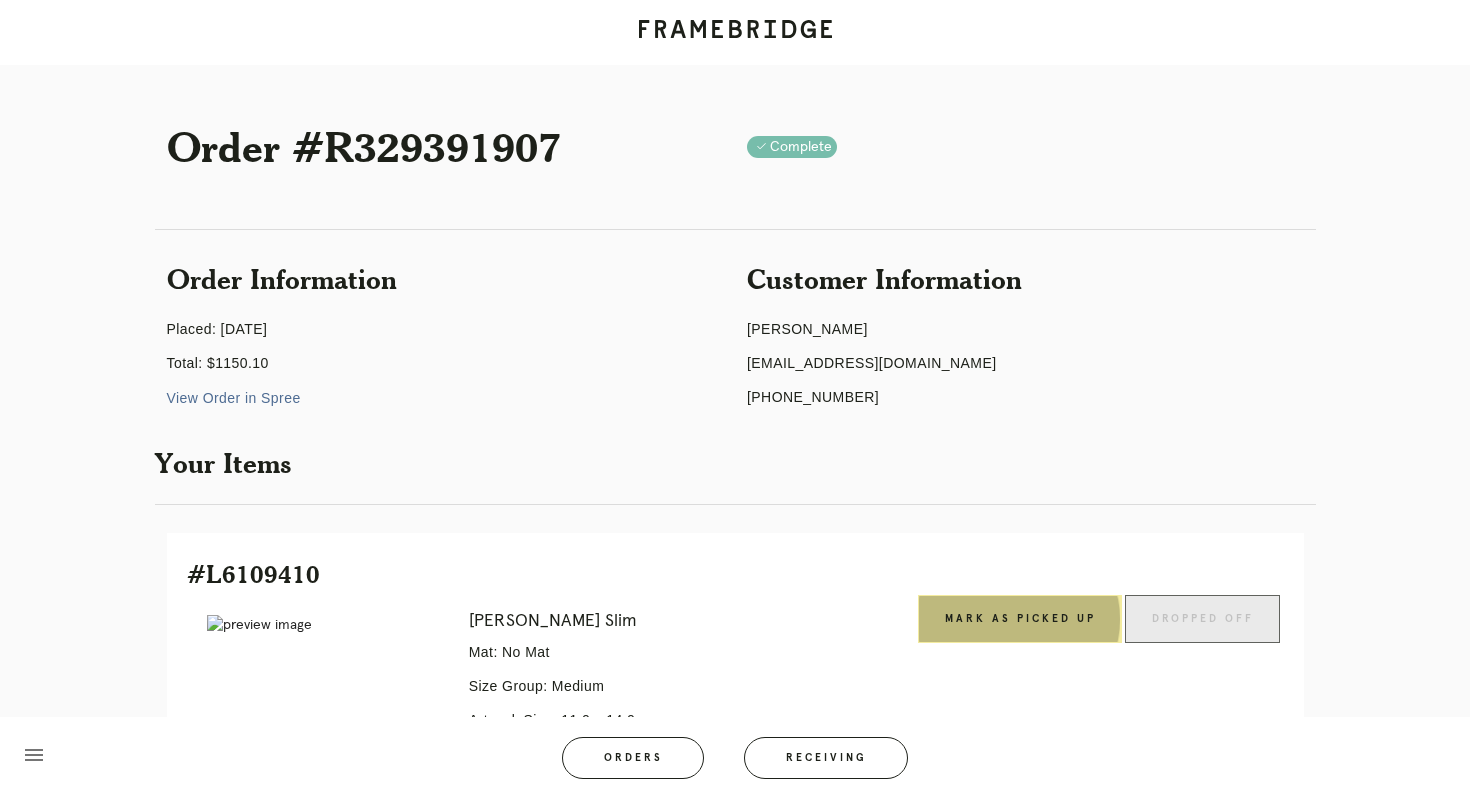 click on "Mark as Picked Up" at bounding box center [1020, 619] 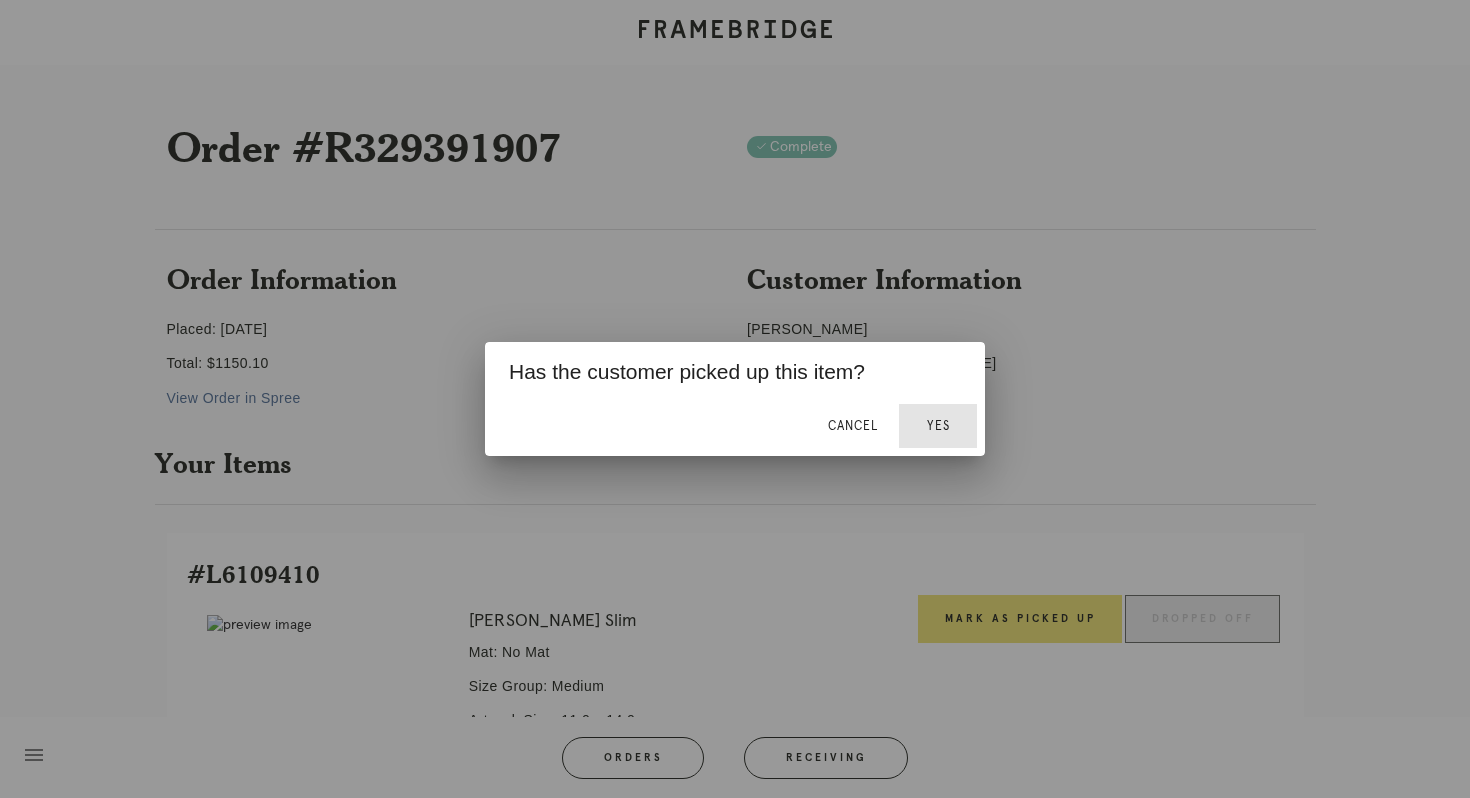 click on "Yes" at bounding box center [938, 426] 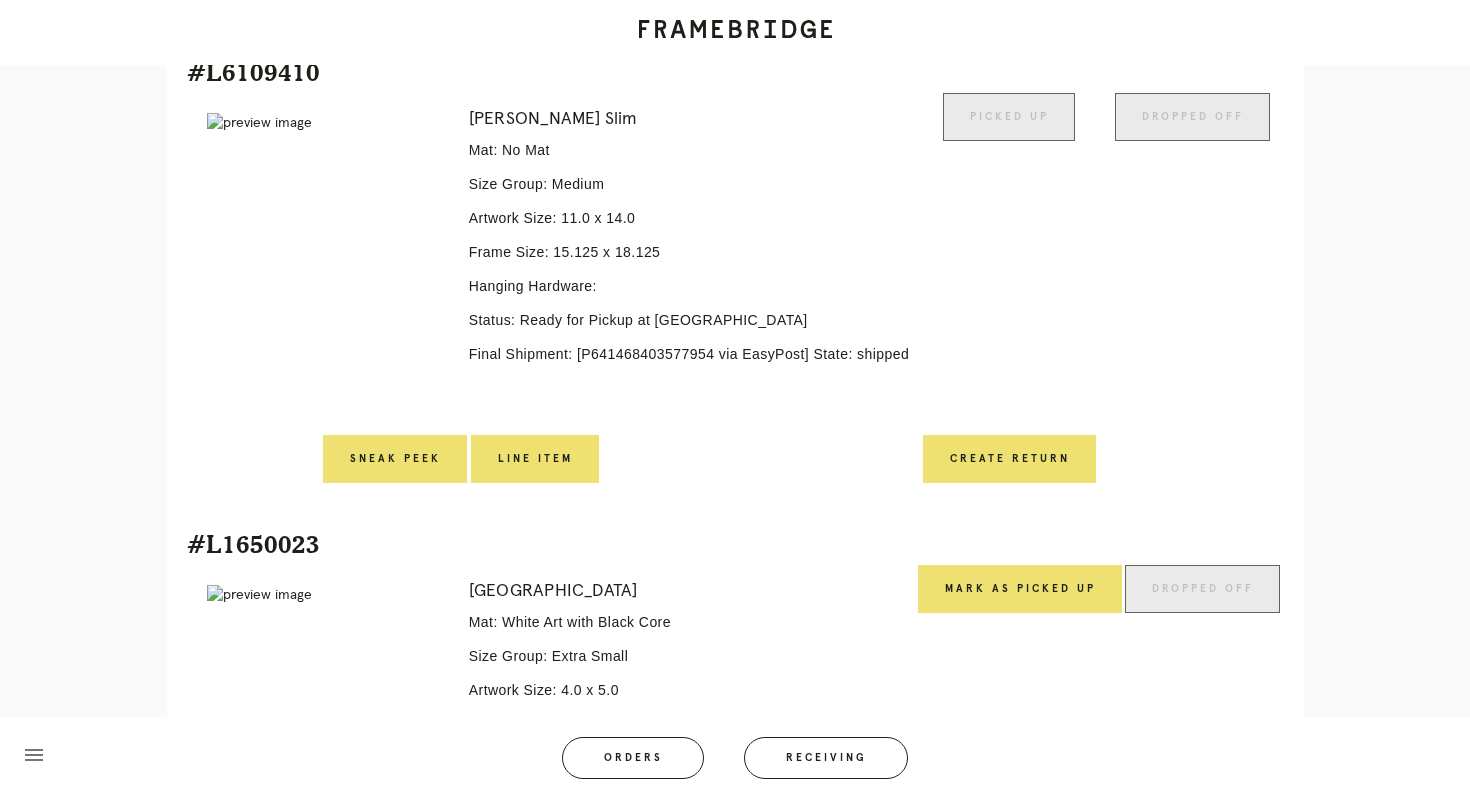 scroll, scrollTop: 638, scrollLeft: 0, axis: vertical 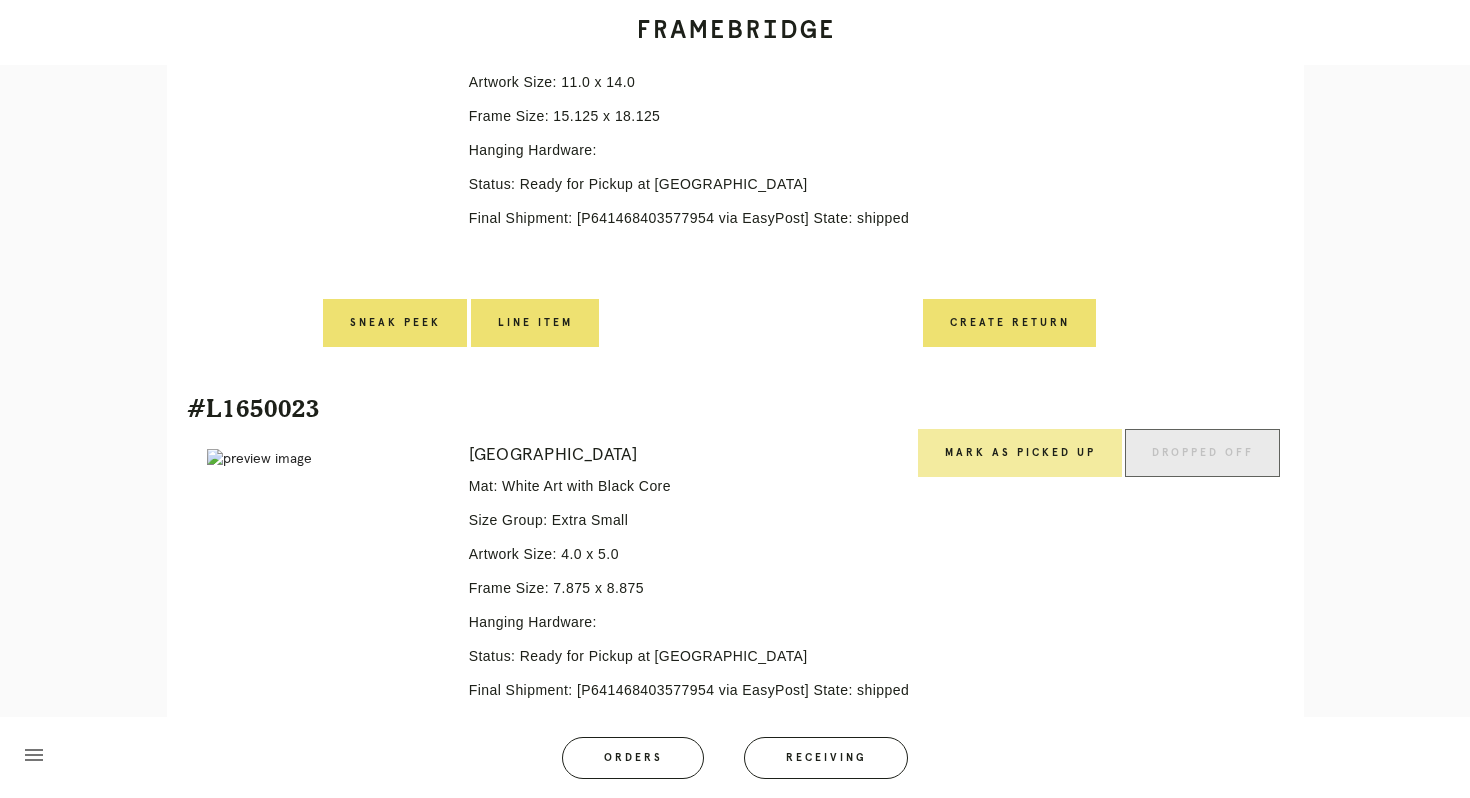 click on "Mark as Picked Up" at bounding box center (1020, 453) 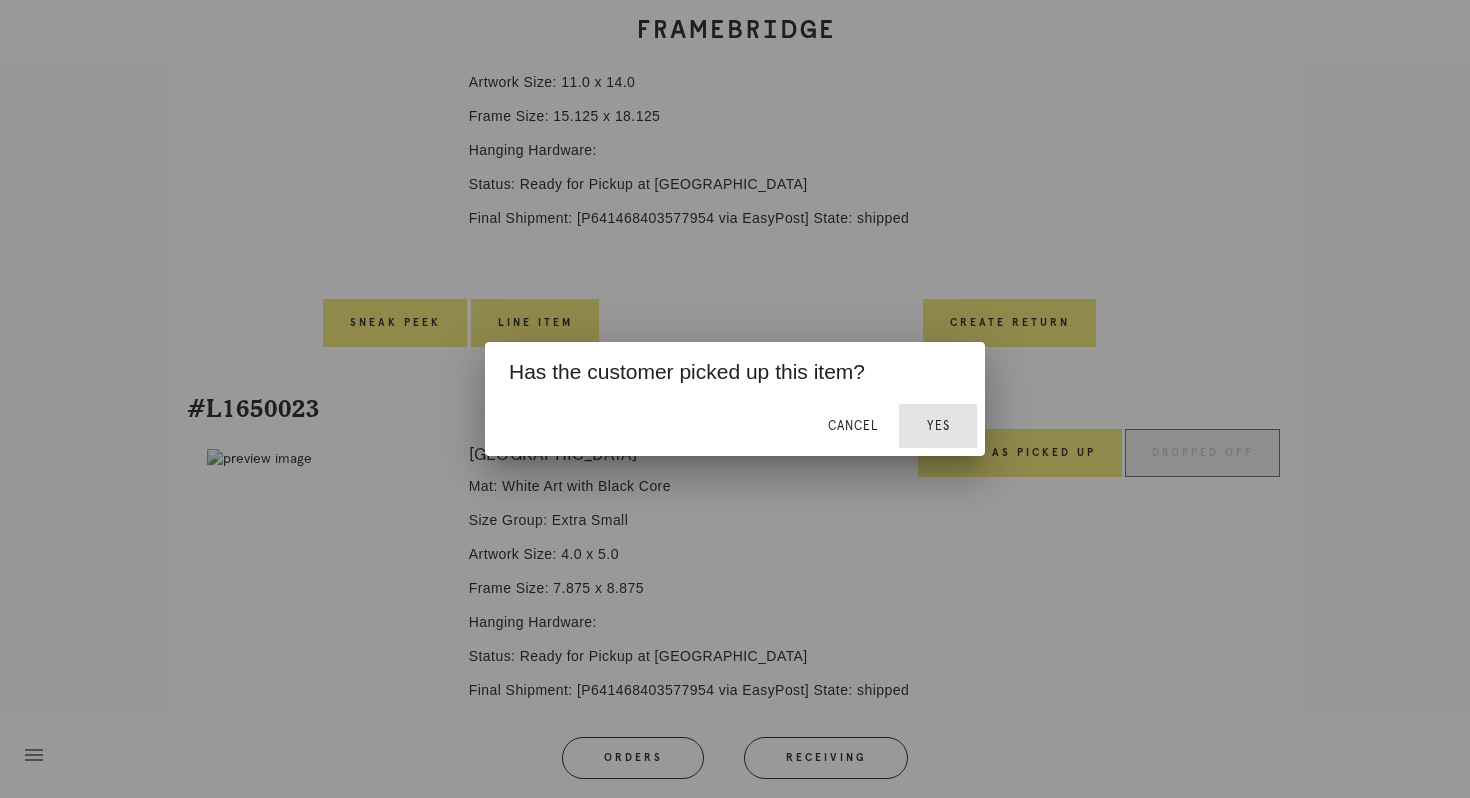 click on "Yes" at bounding box center (938, 426) 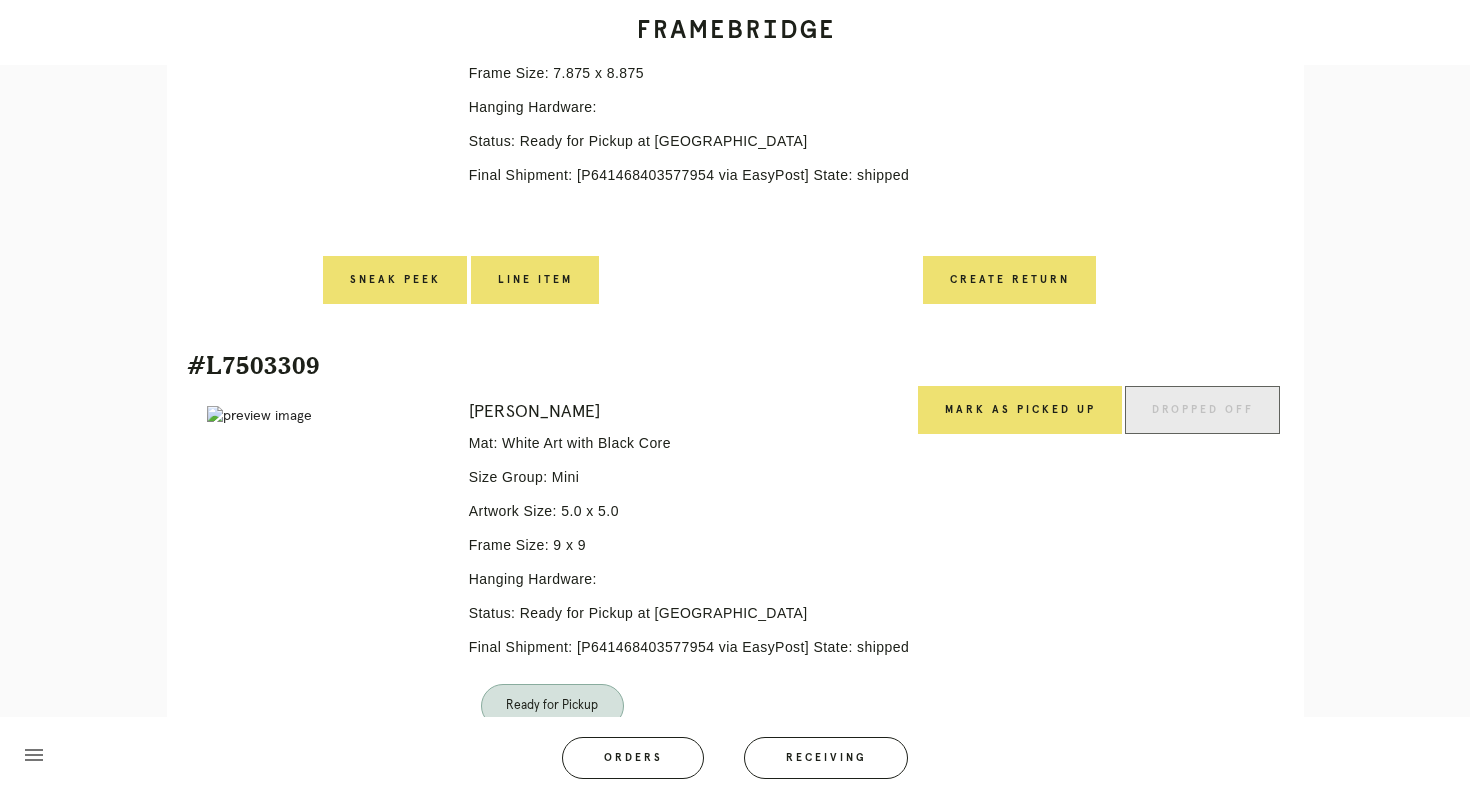 scroll, scrollTop: 1164, scrollLeft: 0, axis: vertical 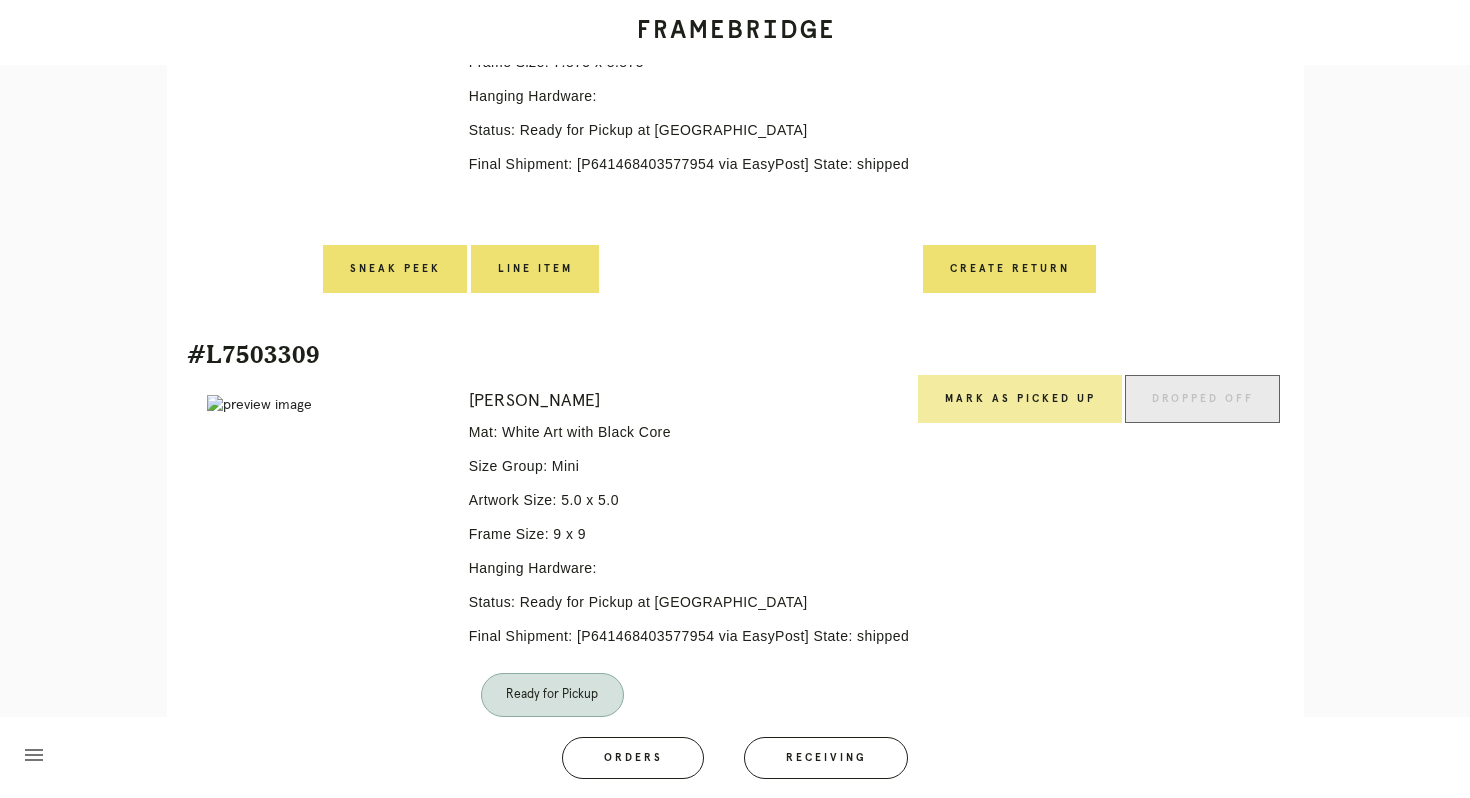 click on "Mark as Picked Up" at bounding box center (1020, 399) 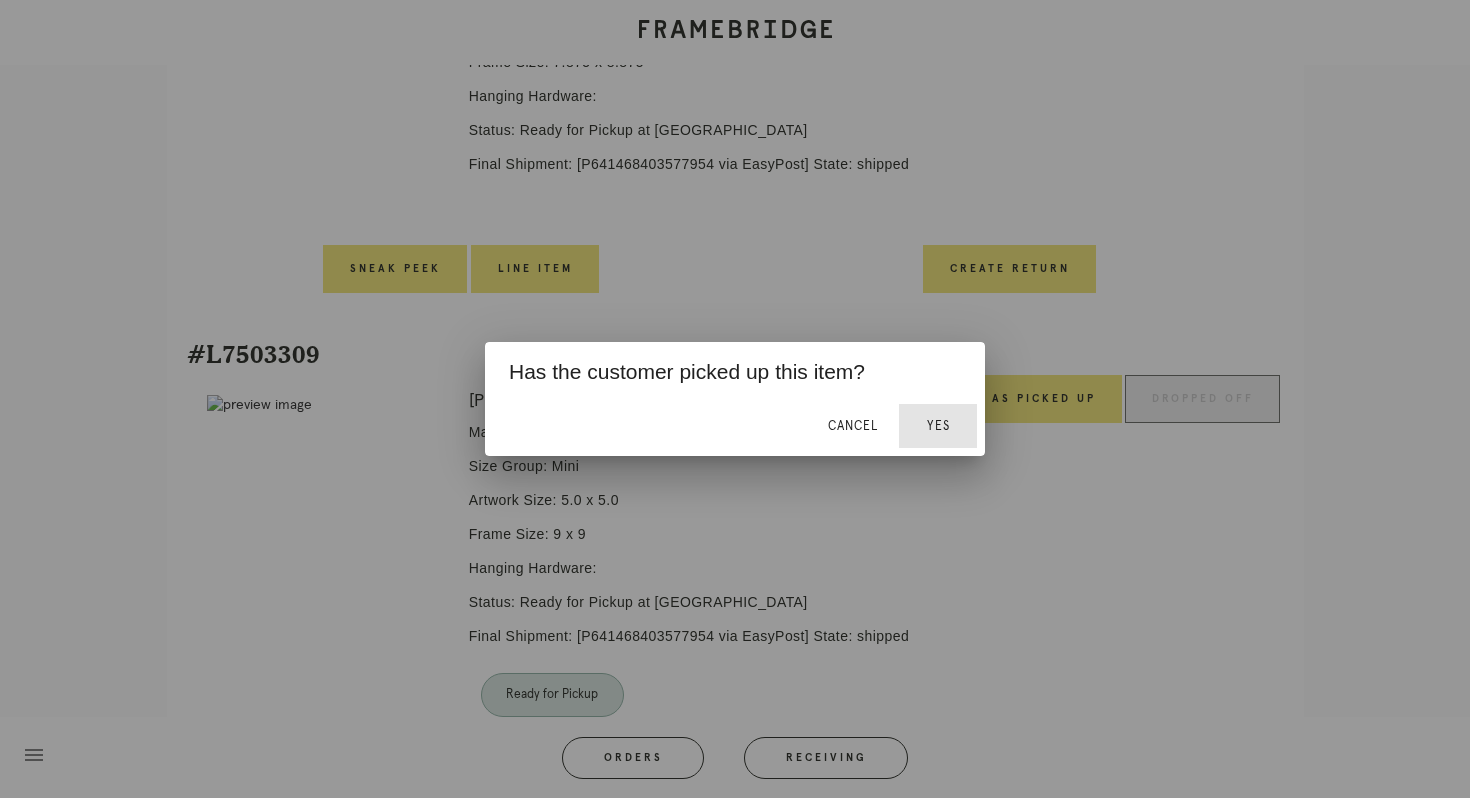 click on "Yes" at bounding box center [938, 426] 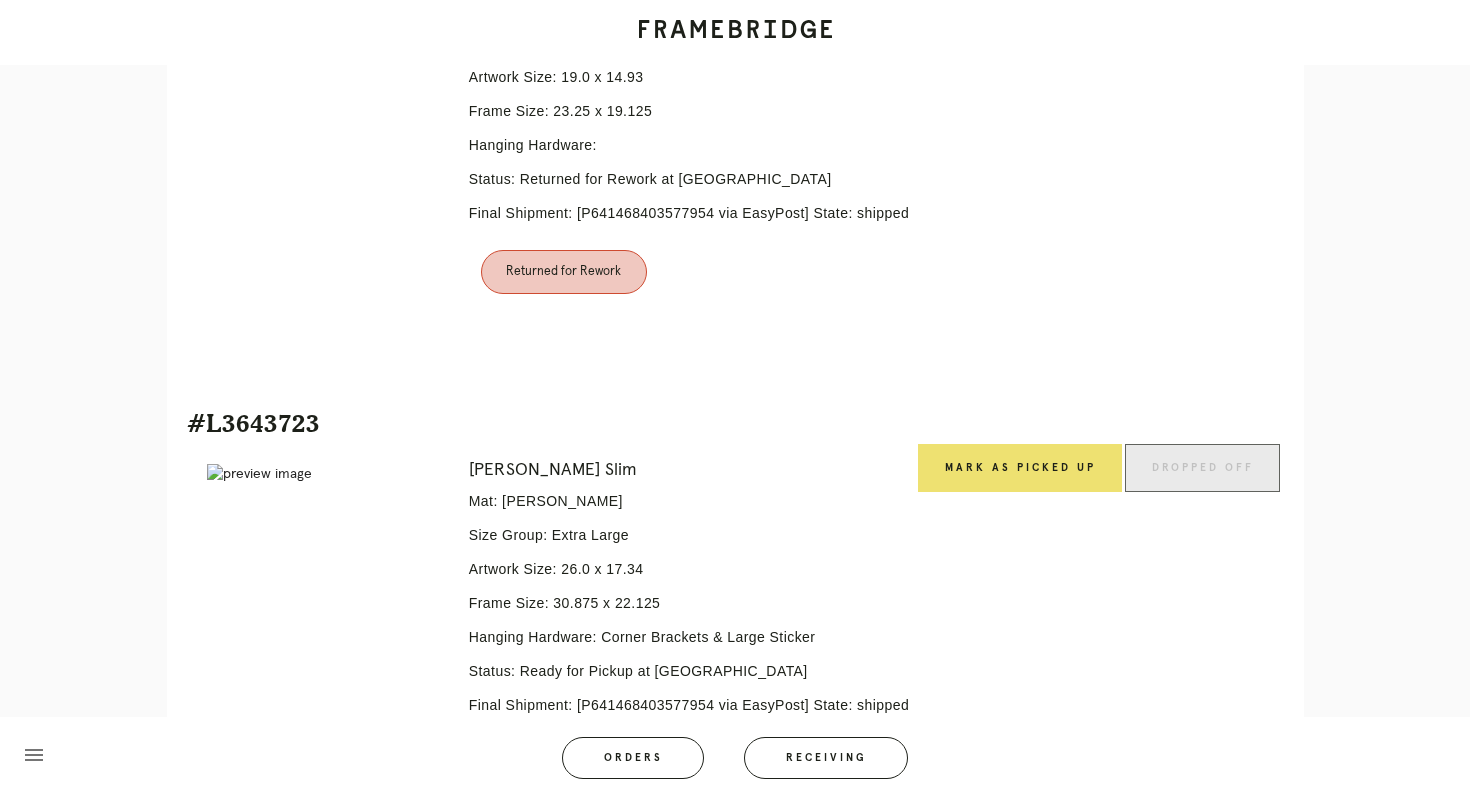 scroll, scrollTop: 4223, scrollLeft: 0, axis: vertical 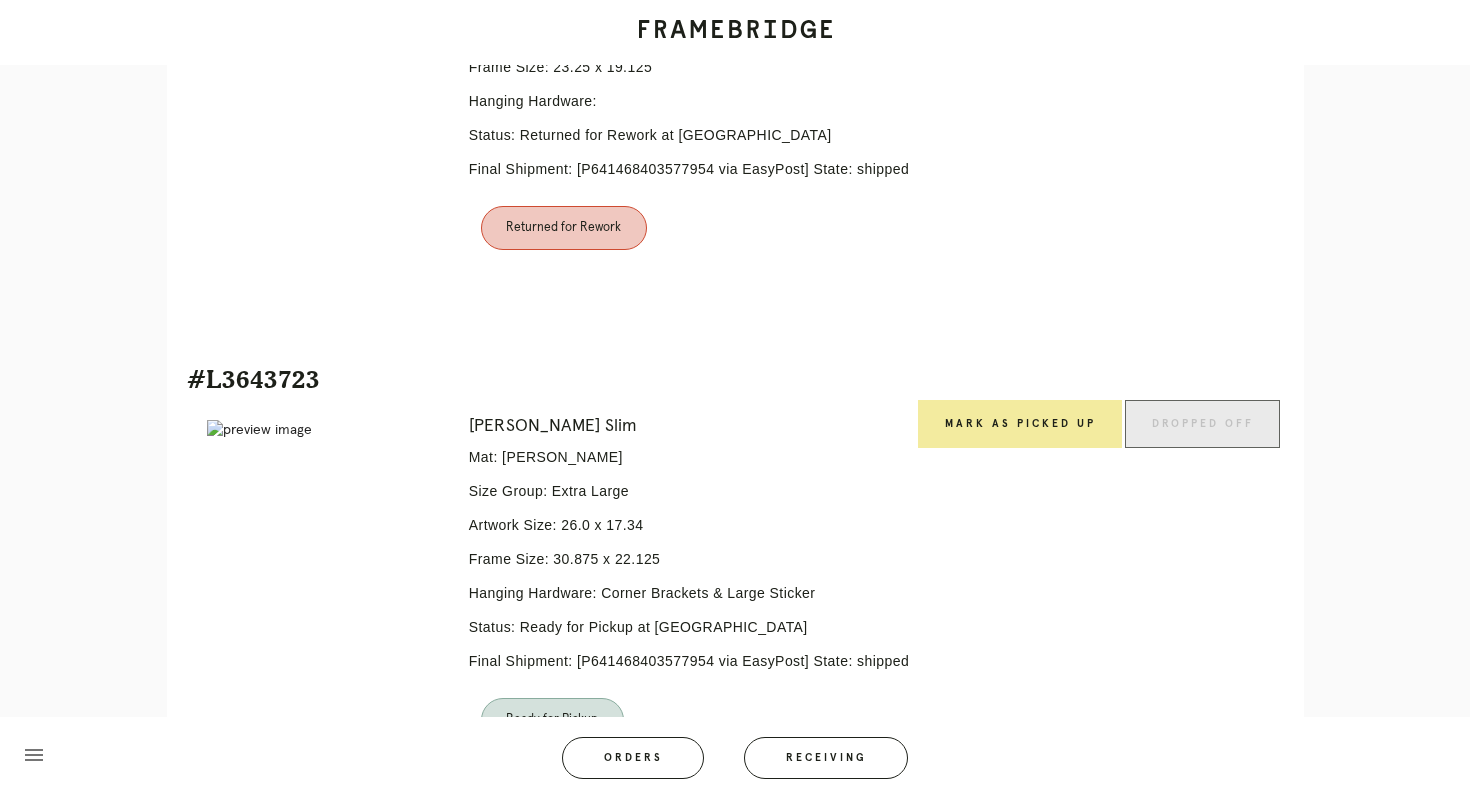 click on "Mark as Picked Up" at bounding box center [1020, 424] 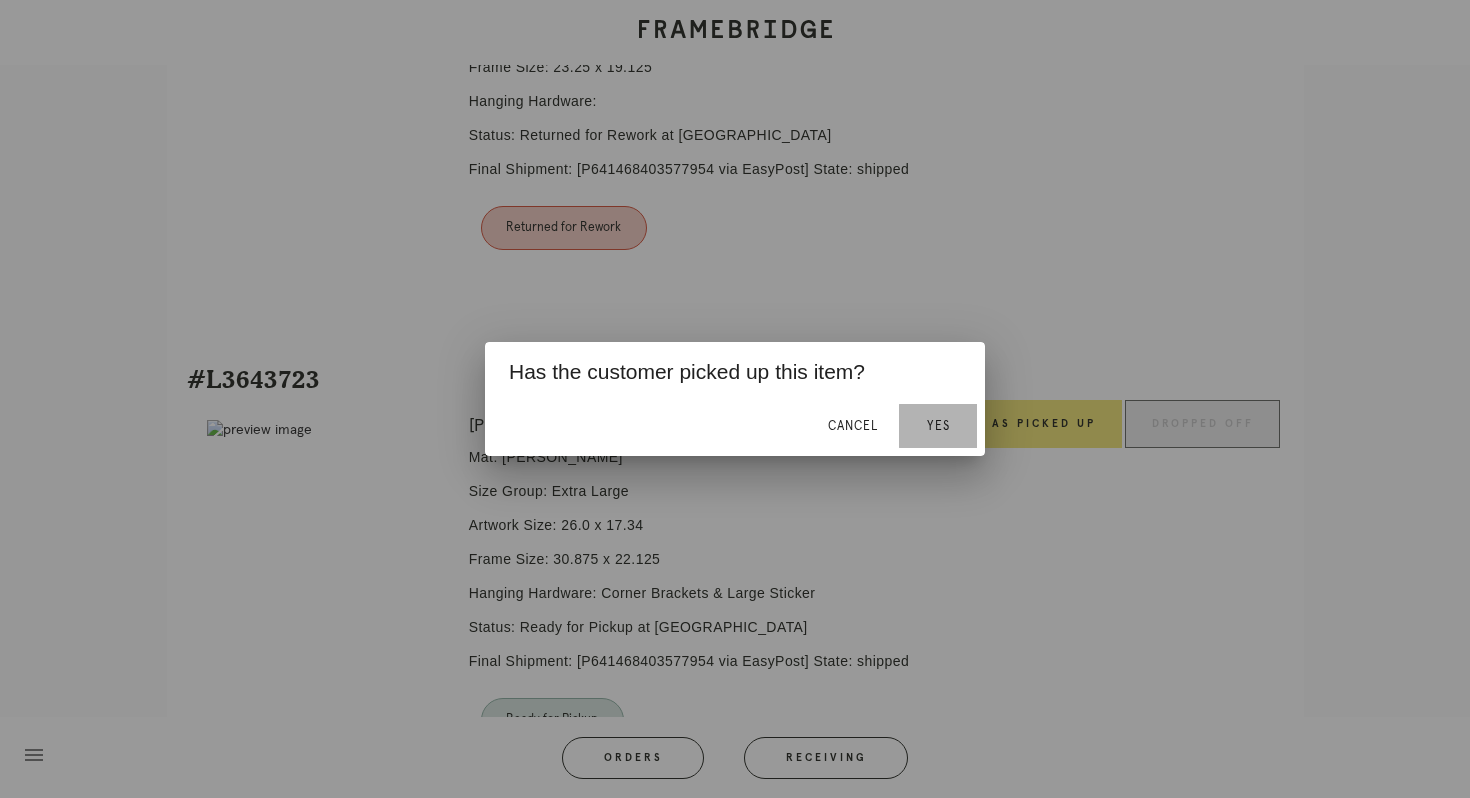 click on "Yes" at bounding box center (938, 426) 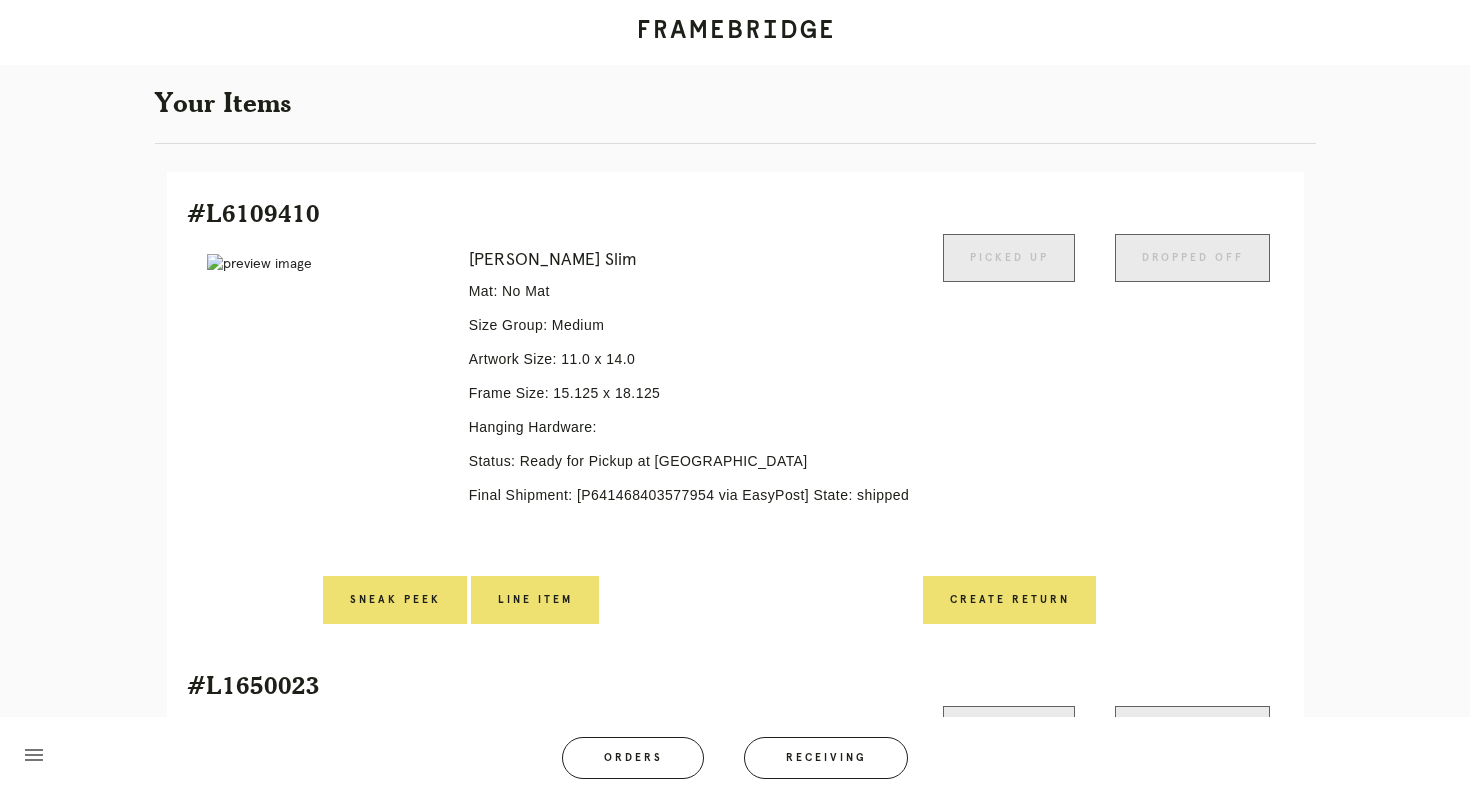scroll, scrollTop: 0, scrollLeft: 0, axis: both 